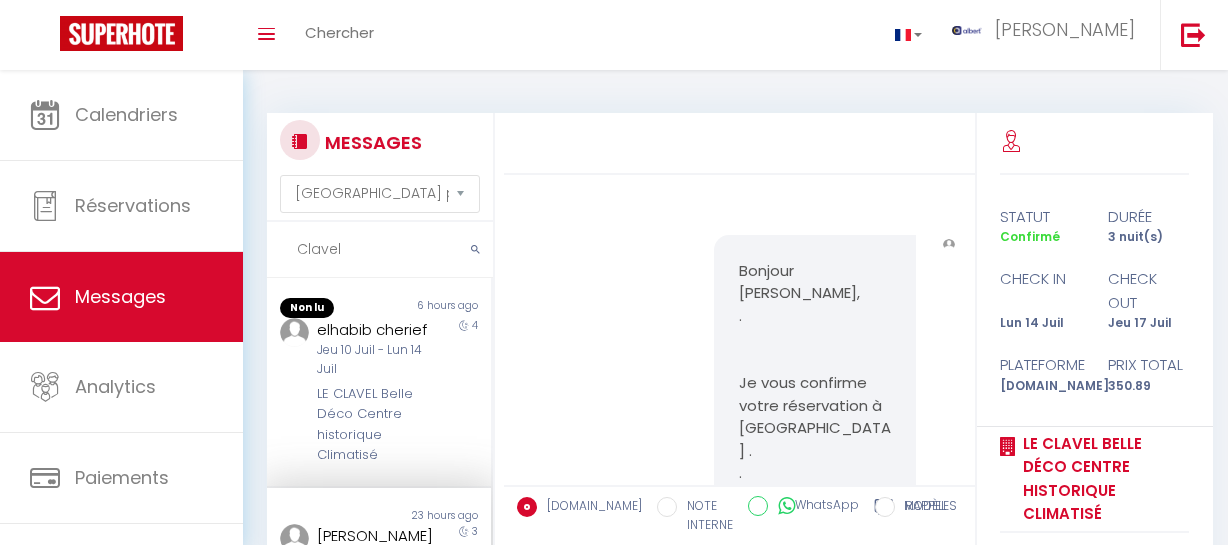 select on "message" 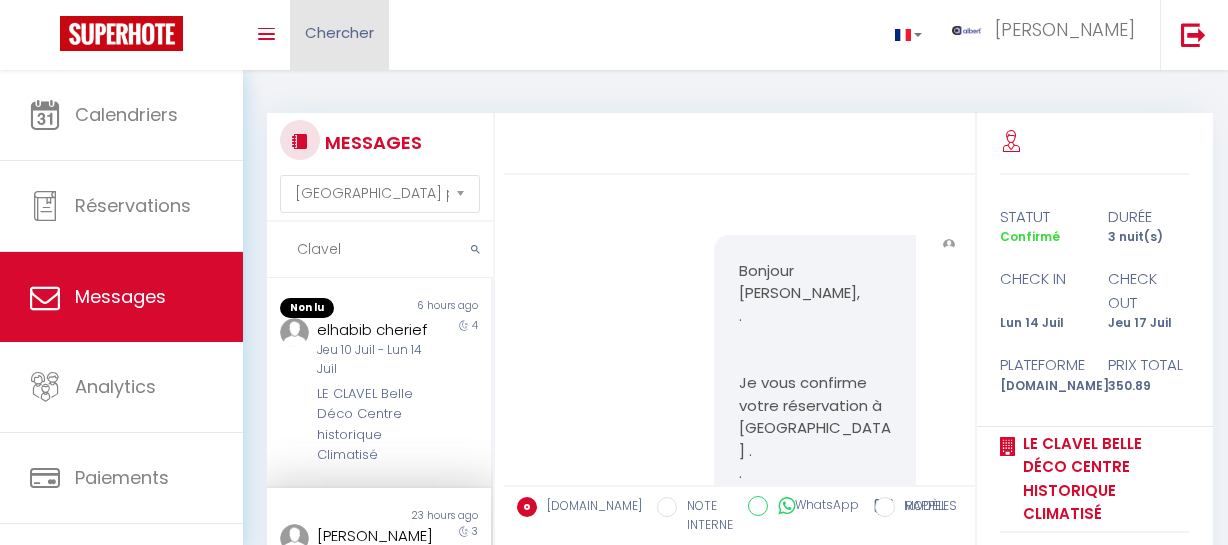 scroll, scrollTop: 0, scrollLeft: 0, axis: both 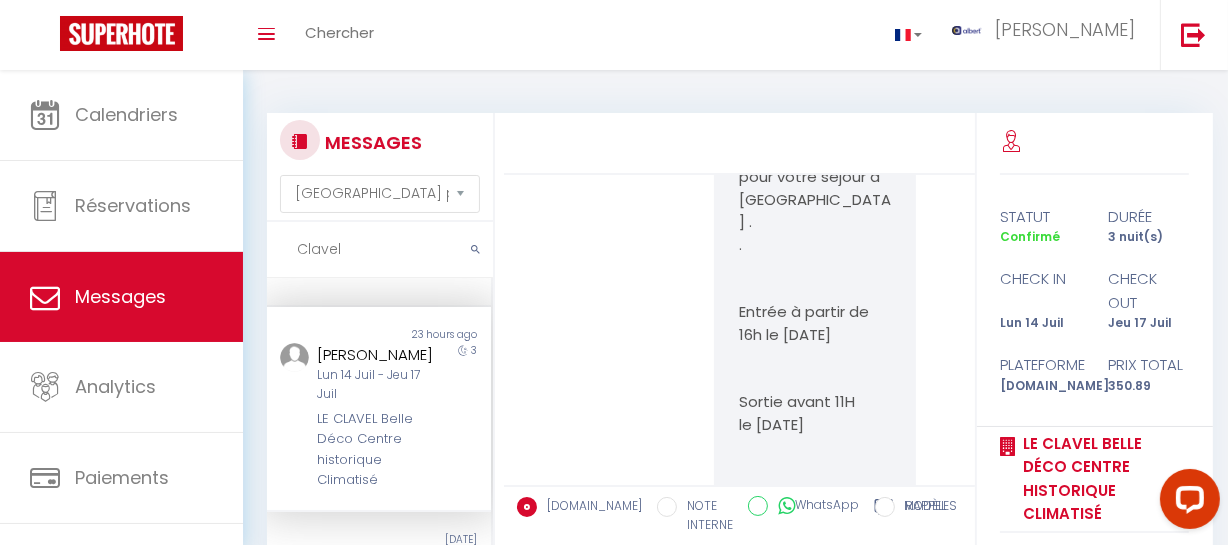 drag, startPoint x: 378, startPoint y: 245, endPoint x: 254, endPoint y: 250, distance: 124.10077 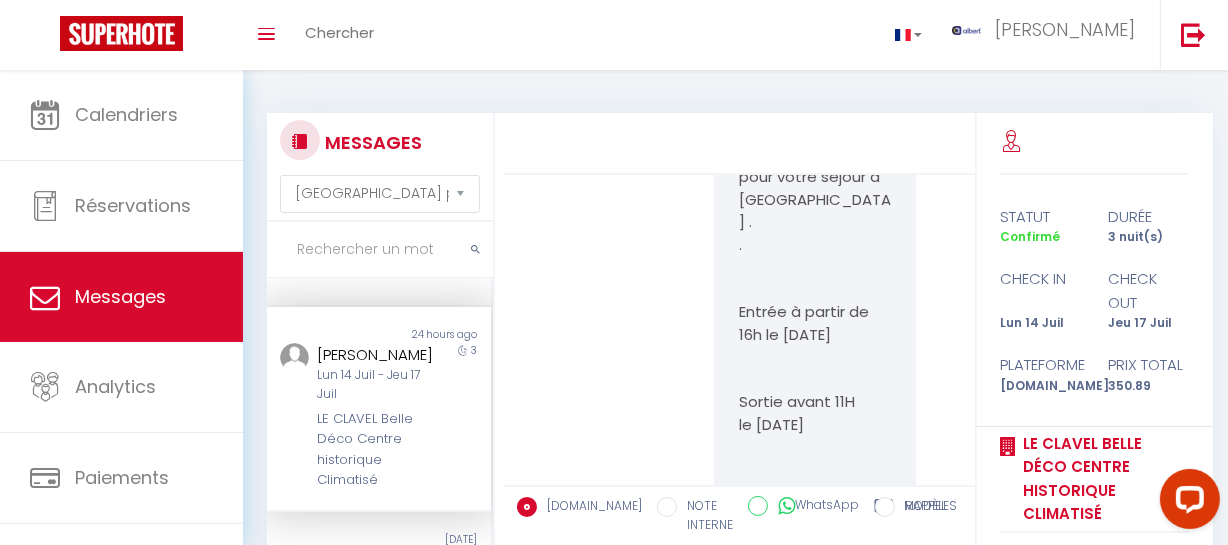 paste on "Moreau" 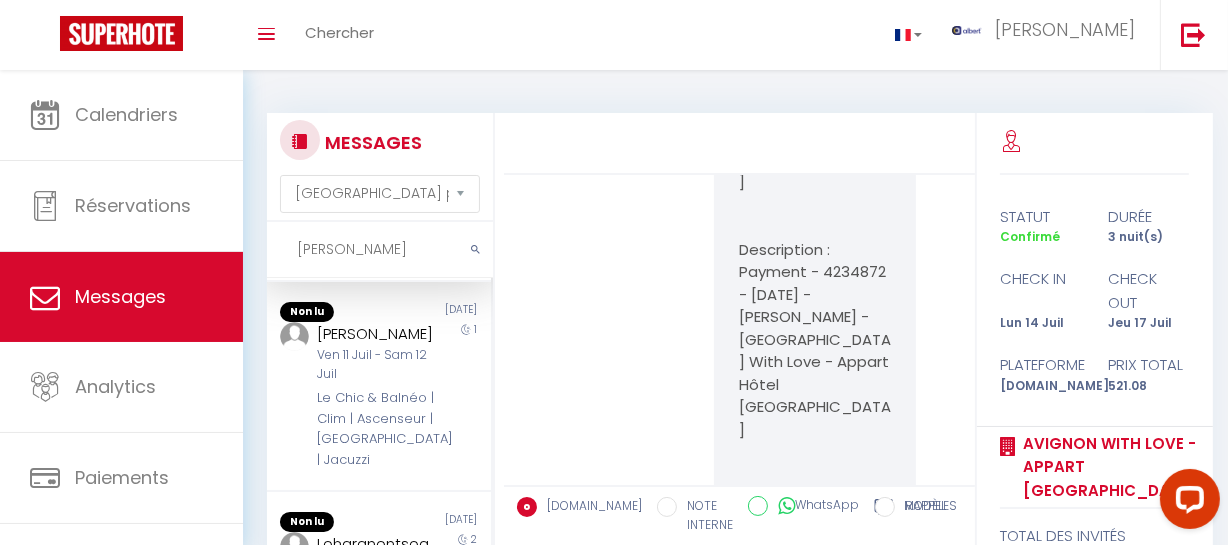 scroll, scrollTop: 178, scrollLeft: 0, axis: vertical 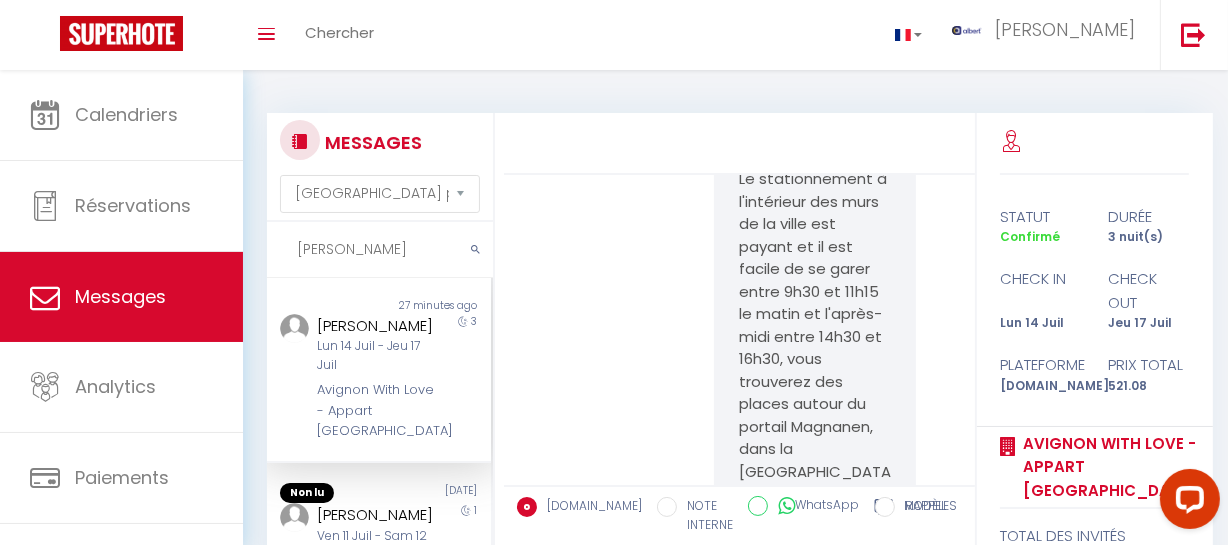 click on "Lun 14 Juil - Jeu 17 Juil" at bounding box center (375, 356) 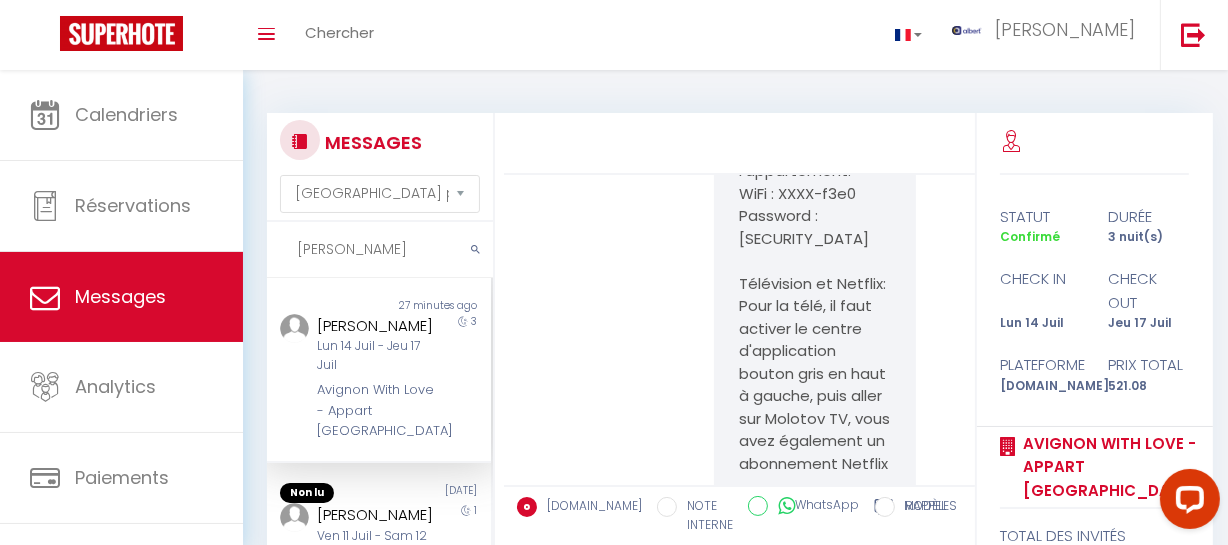 scroll, scrollTop: 98025, scrollLeft: 0, axis: vertical 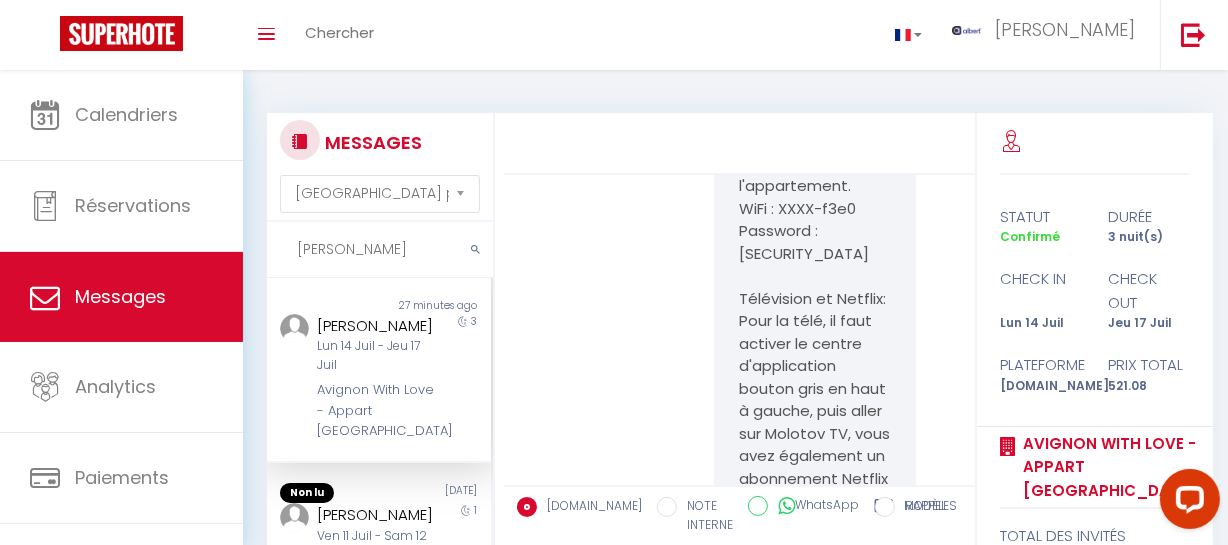 drag, startPoint x: 785, startPoint y: 326, endPoint x: 726, endPoint y: 264, distance: 85.58621 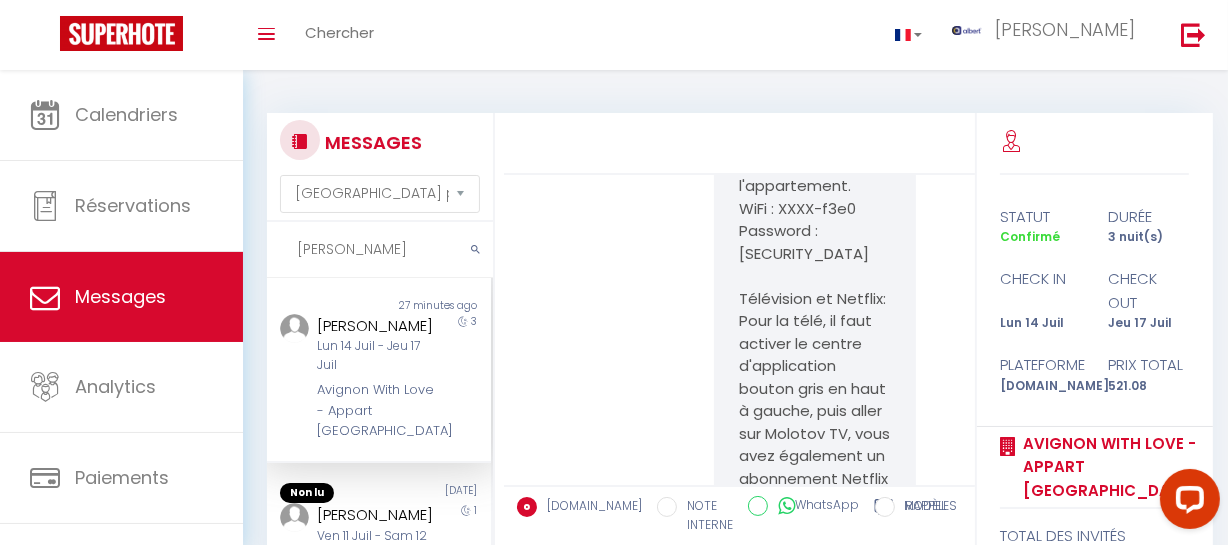 drag, startPoint x: 379, startPoint y: 255, endPoint x: 264, endPoint y: 241, distance: 115.84904 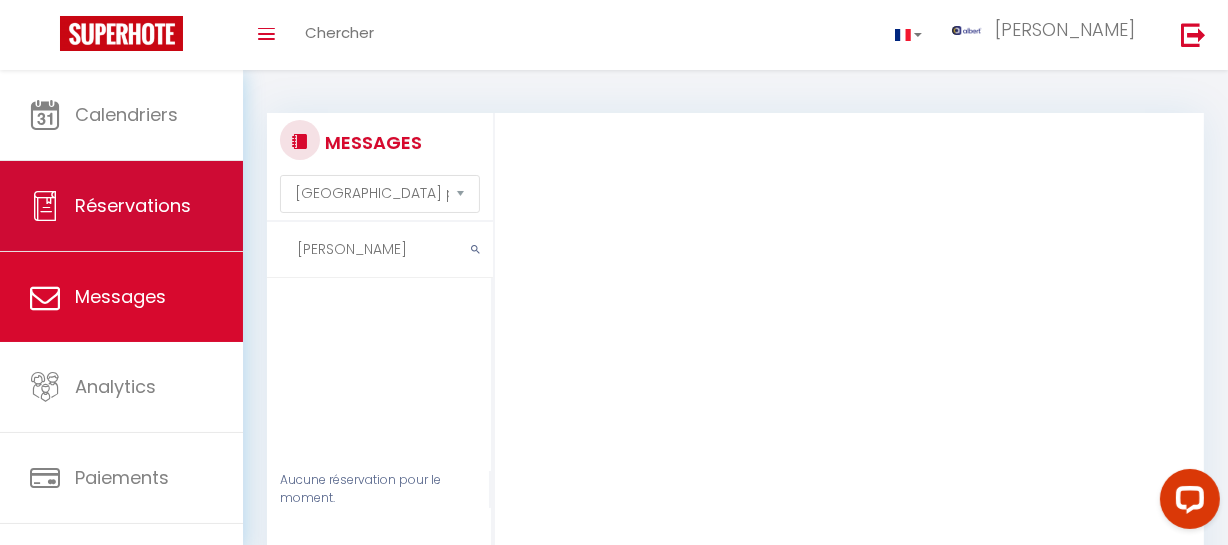 drag, startPoint x: 256, startPoint y: 249, endPoint x: 206, endPoint y: 249, distance: 50 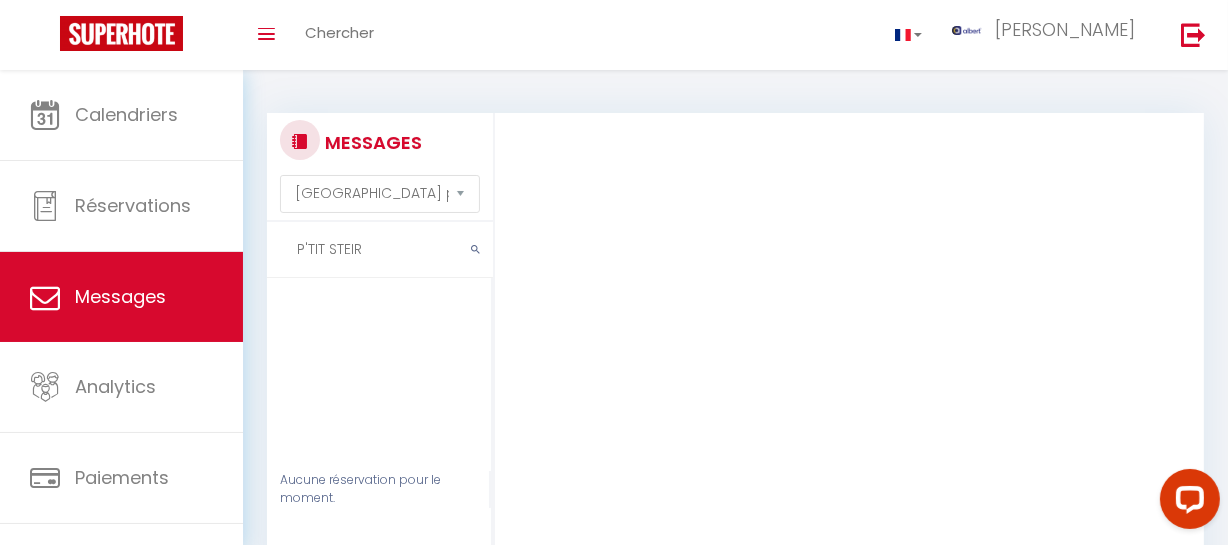 type on "P'TIT STEIR" 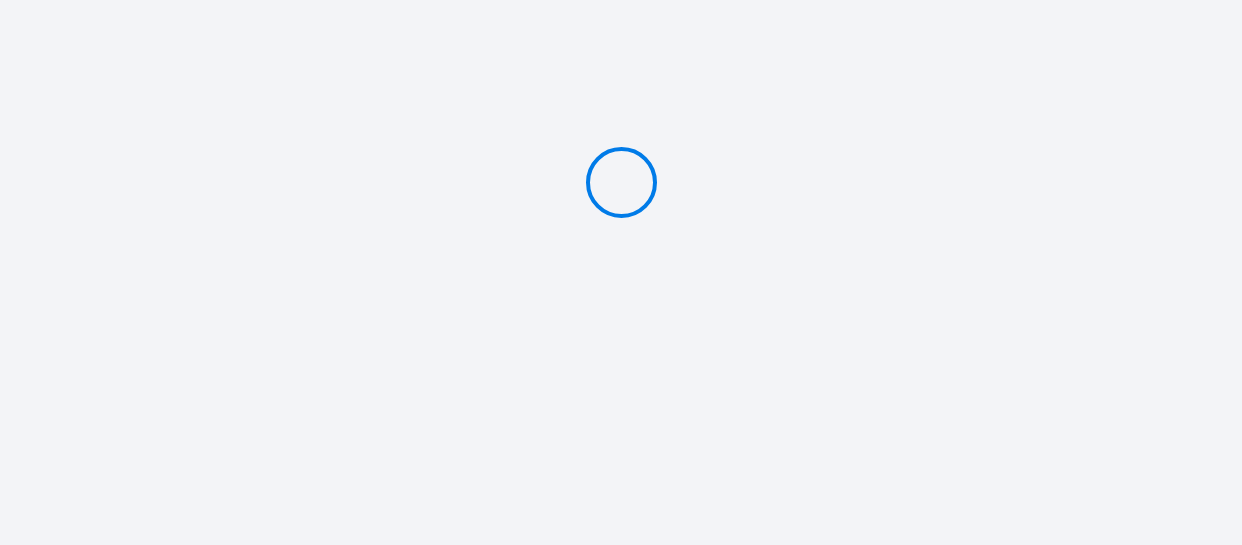 scroll, scrollTop: 0, scrollLeft: 0, axis: both 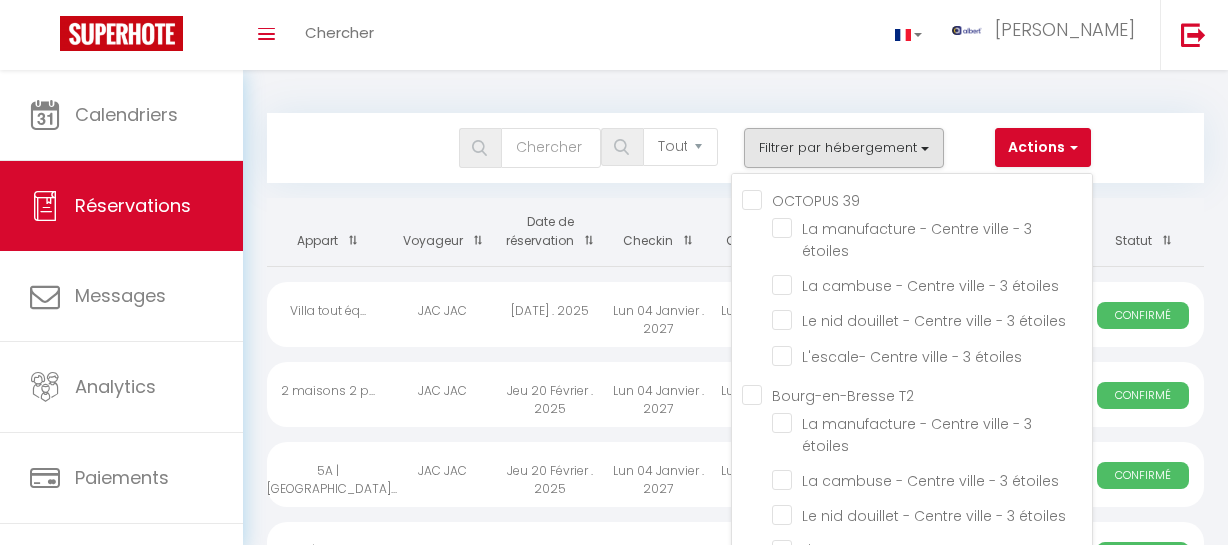 select on "not_cancelled" 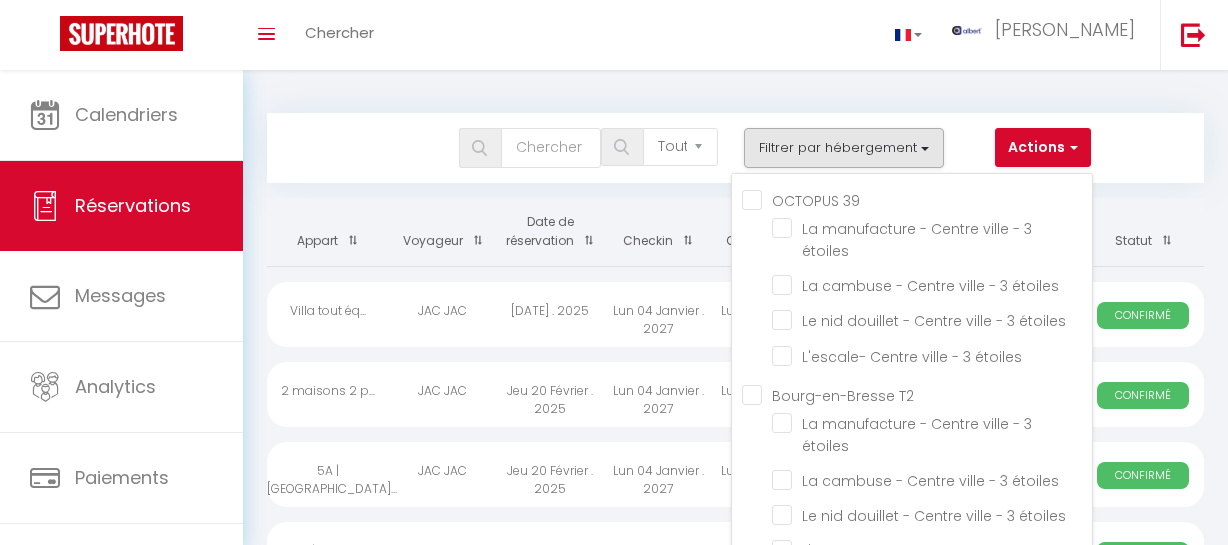 scroll, scrollTop: 0, scrollLeft: 0, axis: both 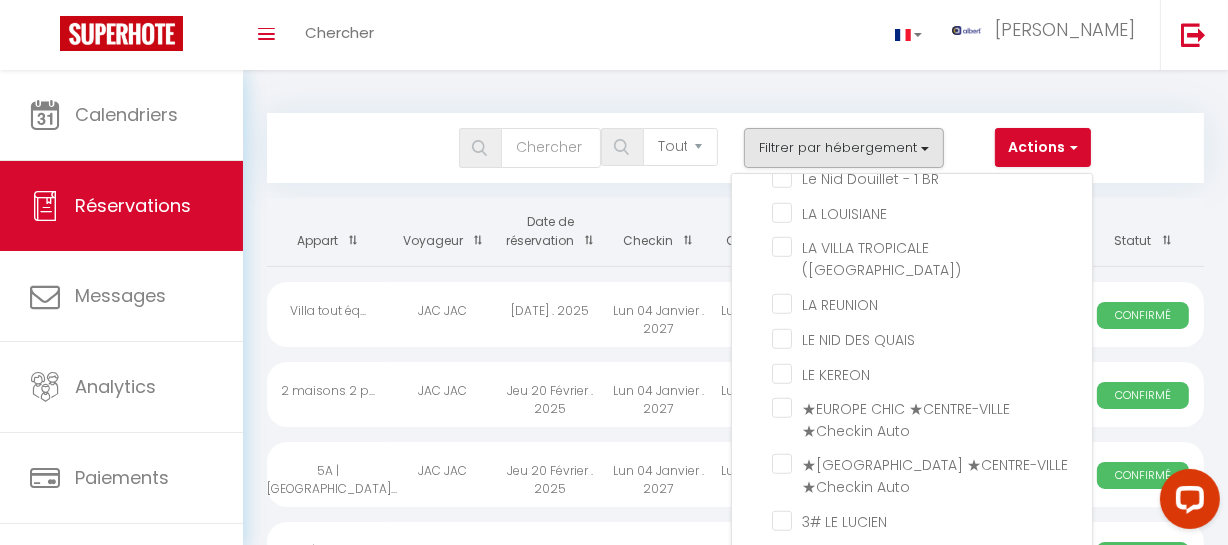 click on "LE PTIT STEIR" at bounding box center [932, -484] 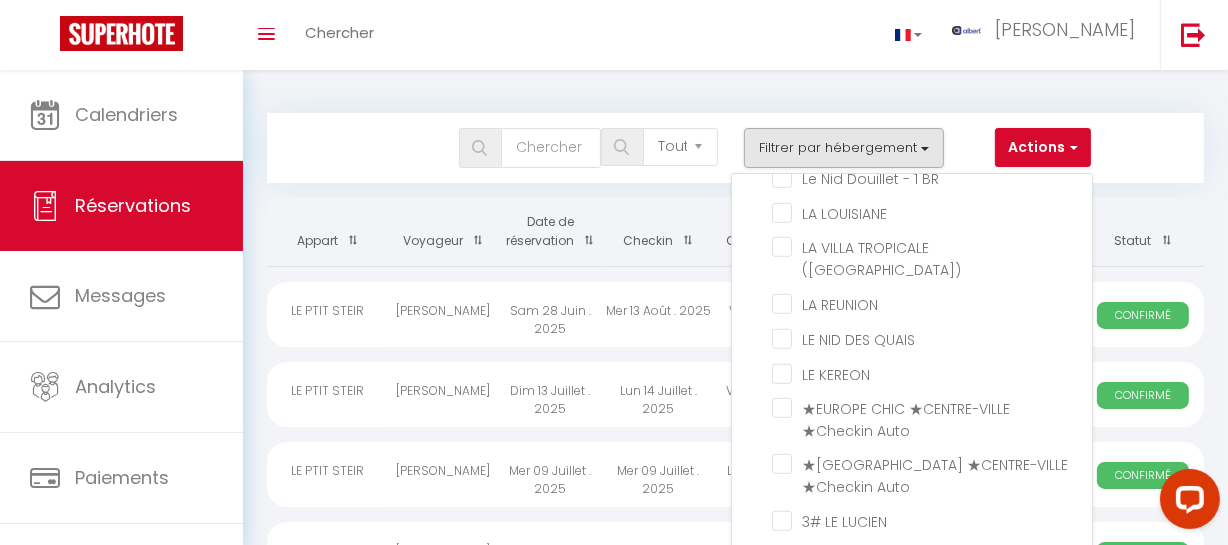 click on "[PERSON_NAME]" at bounding box center [443, 394] 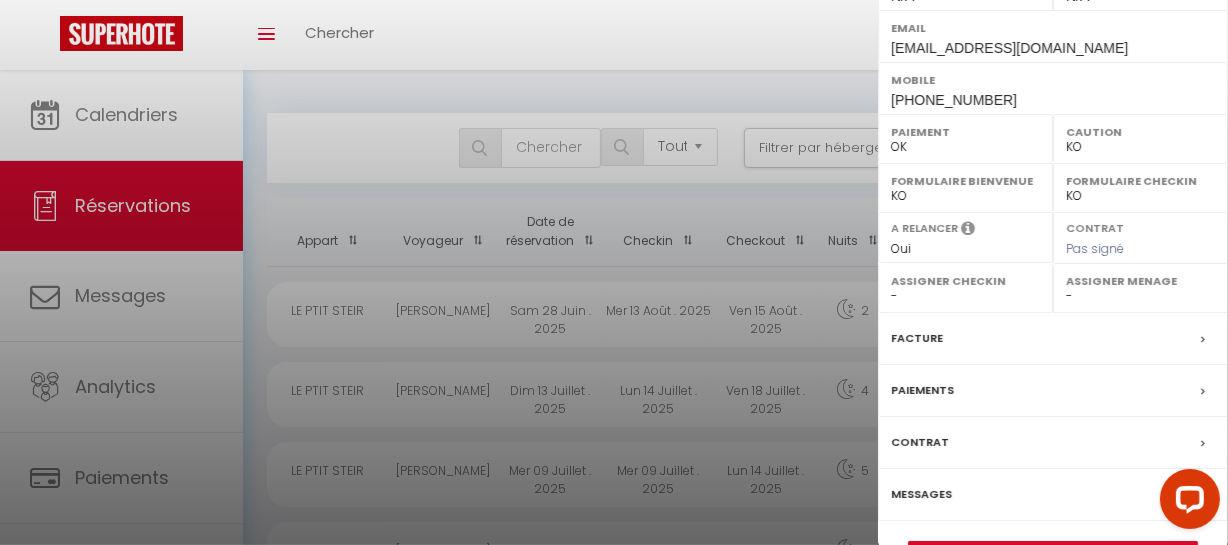 scroll, scrollTop: 447, scrollLeft: 0, axis: vertical 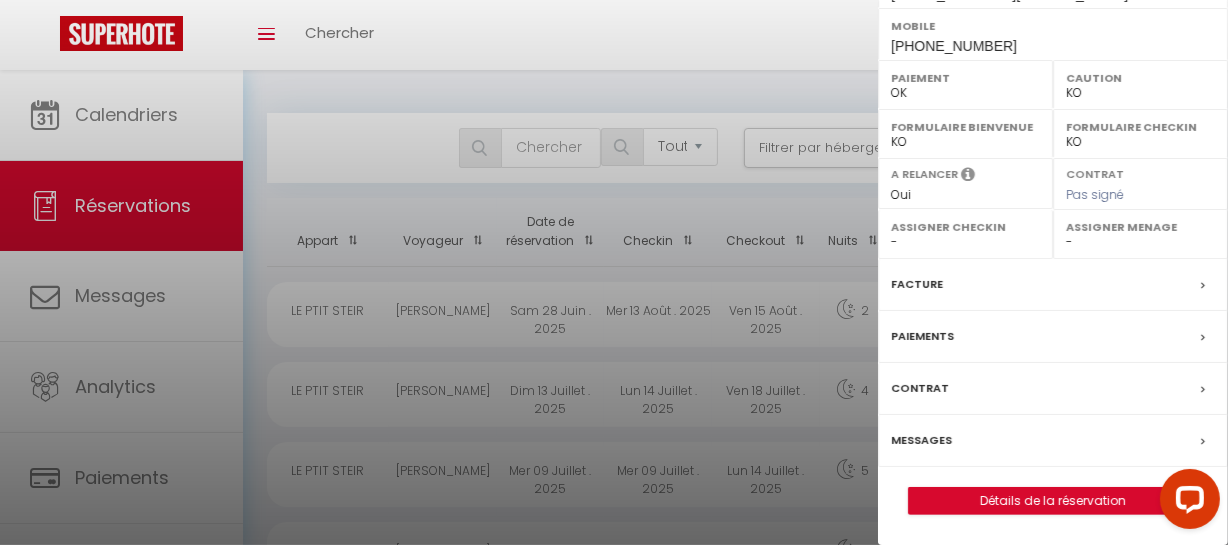 click on "Messages" at bounding box center [921, 440] 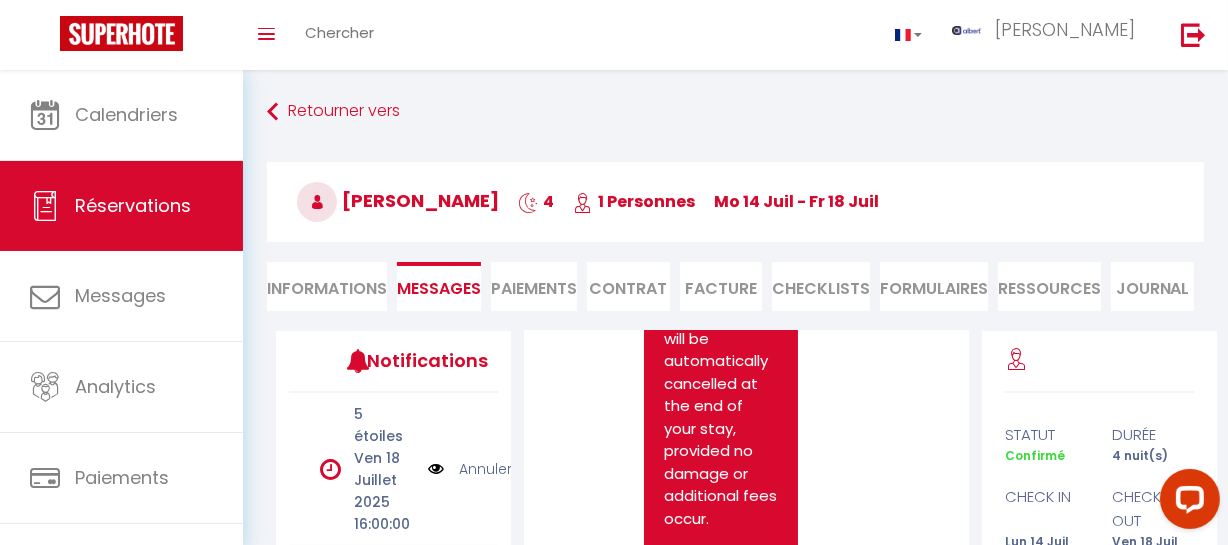 scroll, scrollTop: 5235, scrollLeft: 0, axis: vertical 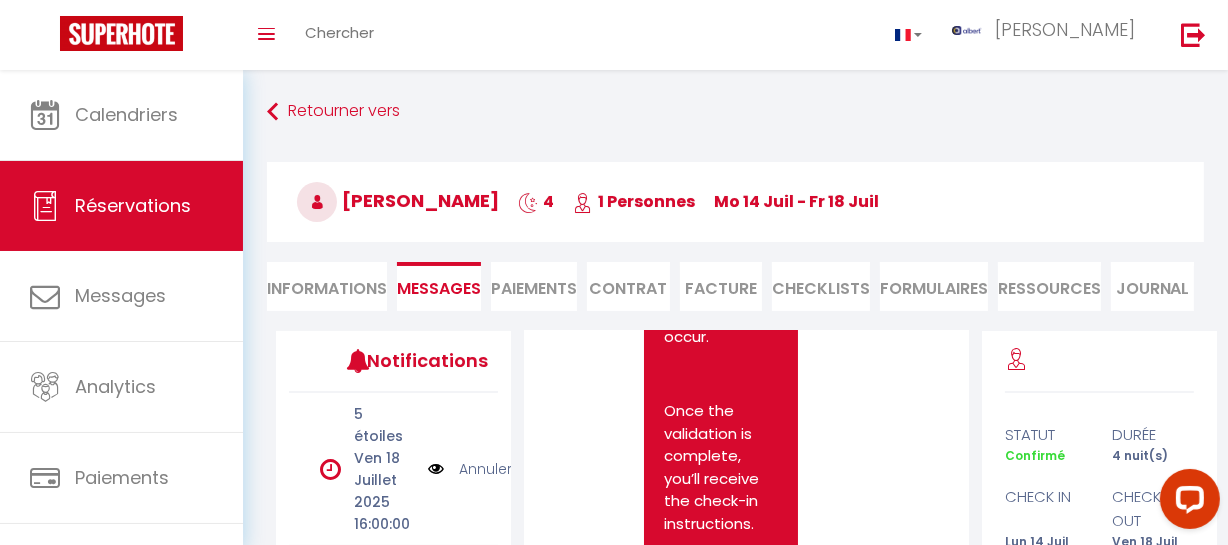 drag, startPoint x: 780, startPoint y: 449, endPoint x: 662, endPoint y: 422, distance: 121.049576 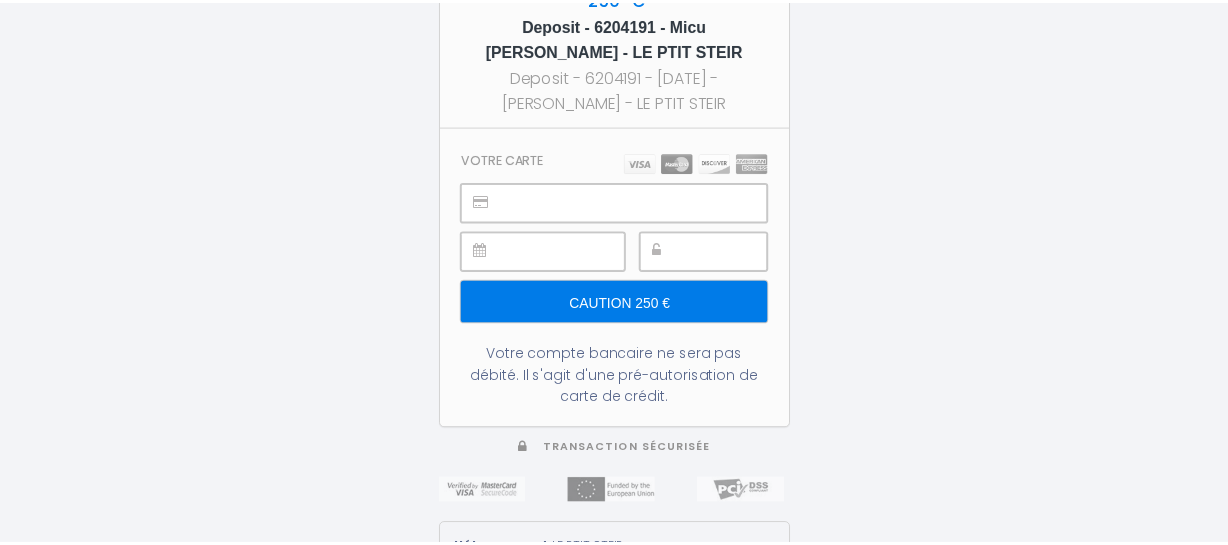 scroll, scrollTop: 0, scrollLeft: 0, axis: both 